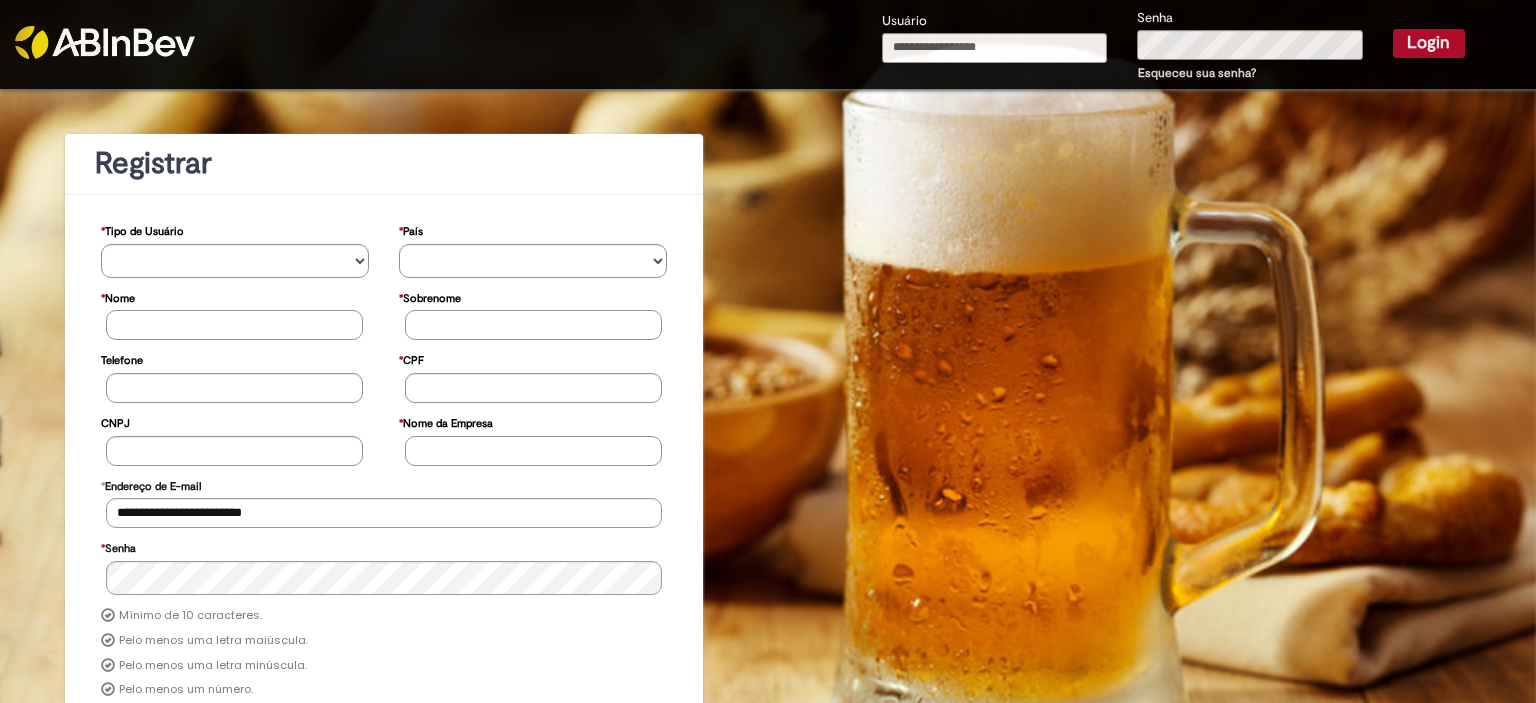 scroll, scrollTop: 0, scrollLeft: 0, axis: both 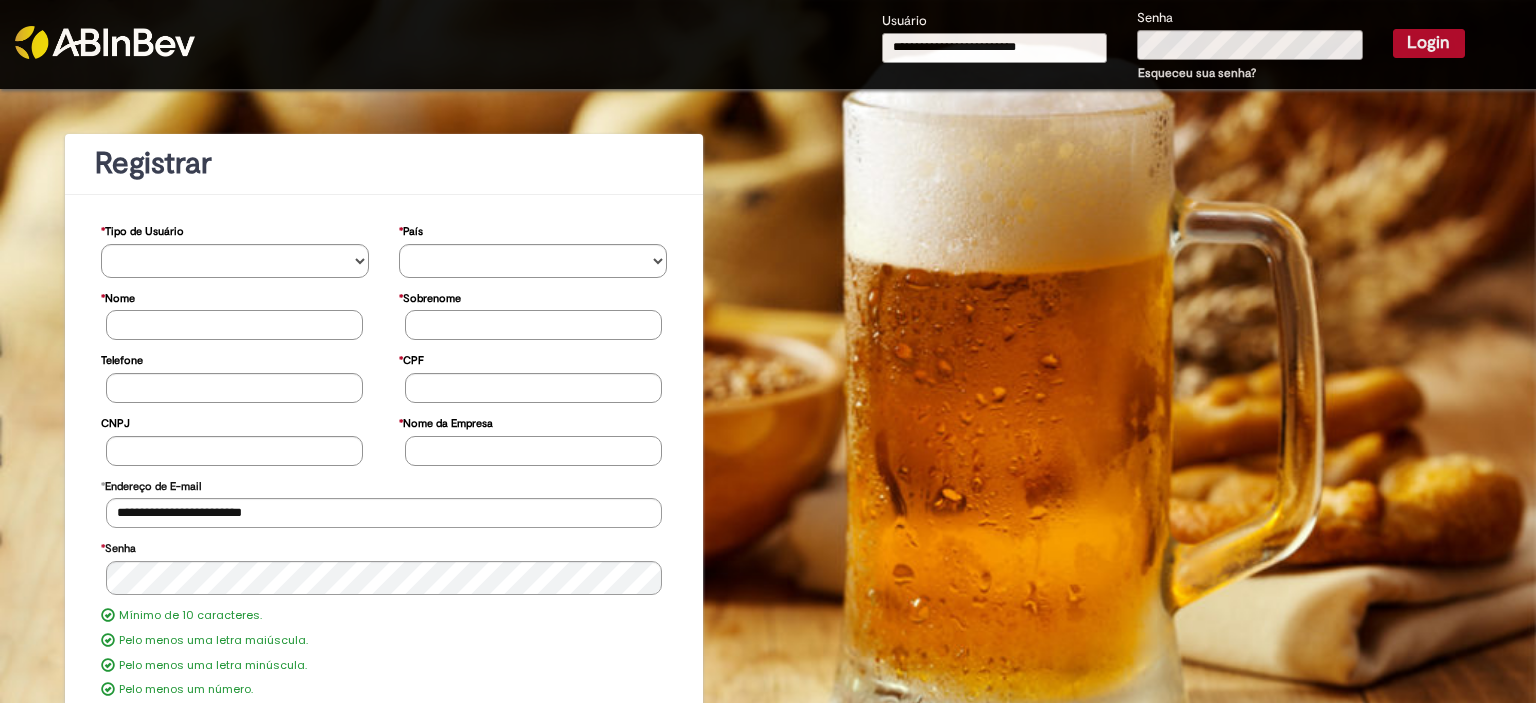 type on "**********" 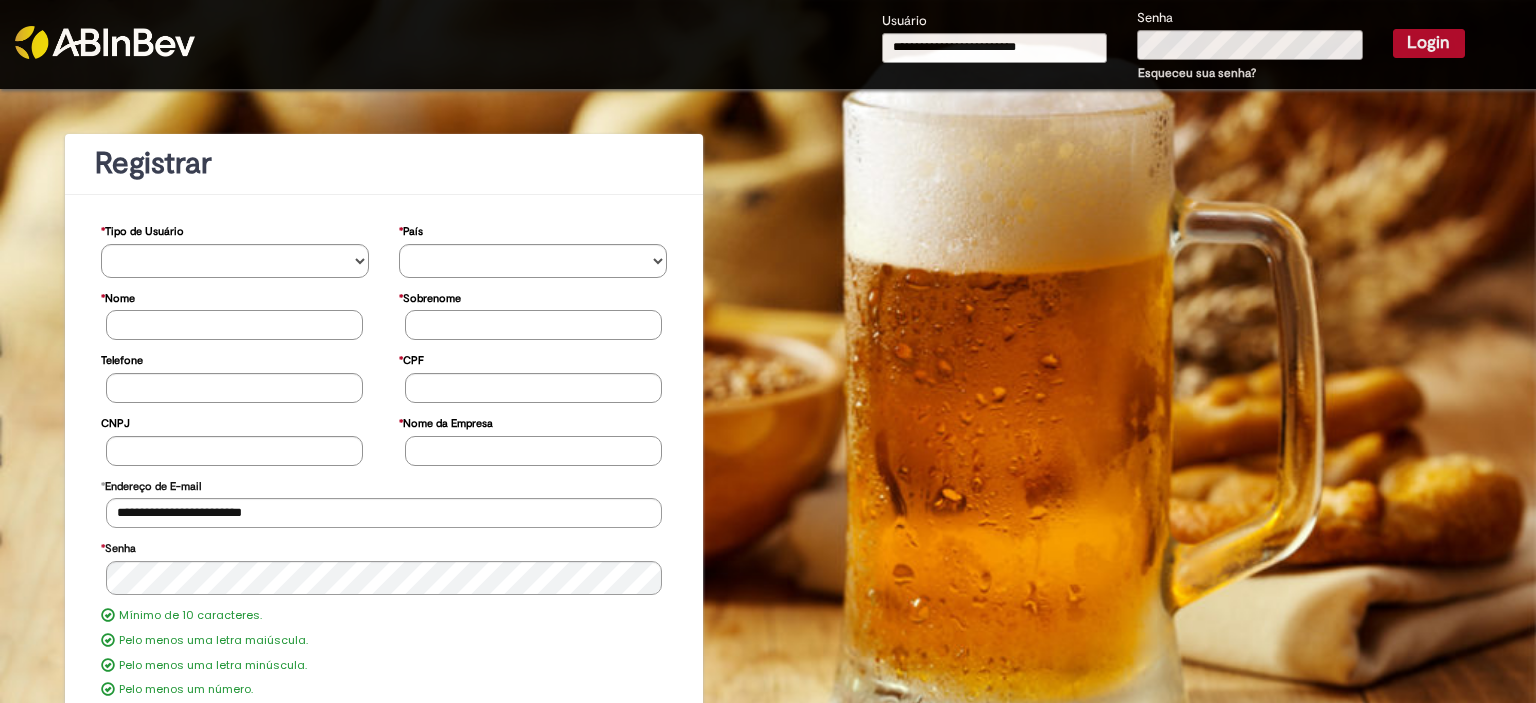 click on "Login" at bounding box center [1429, 43] 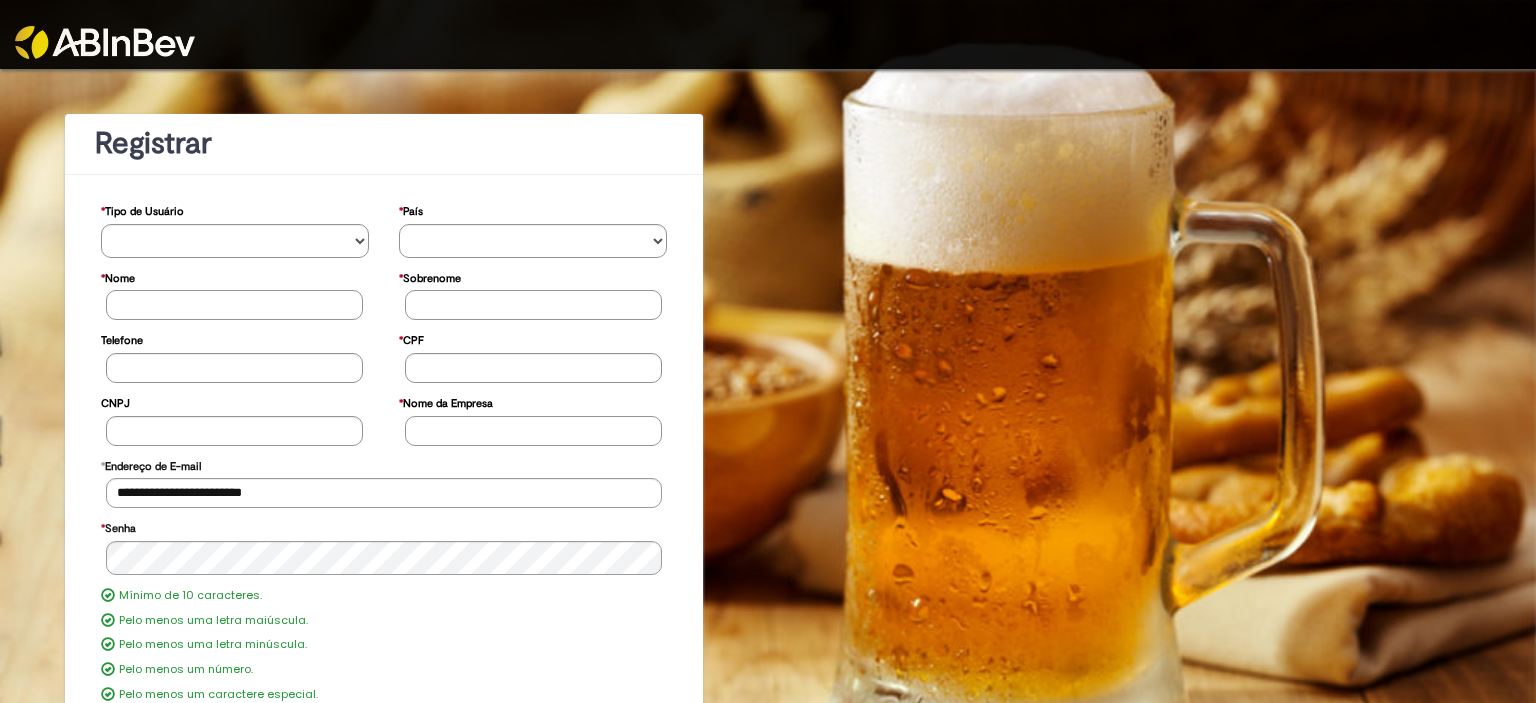 scroll, scrollTop: 0, scrollLeft: 0, axis: both 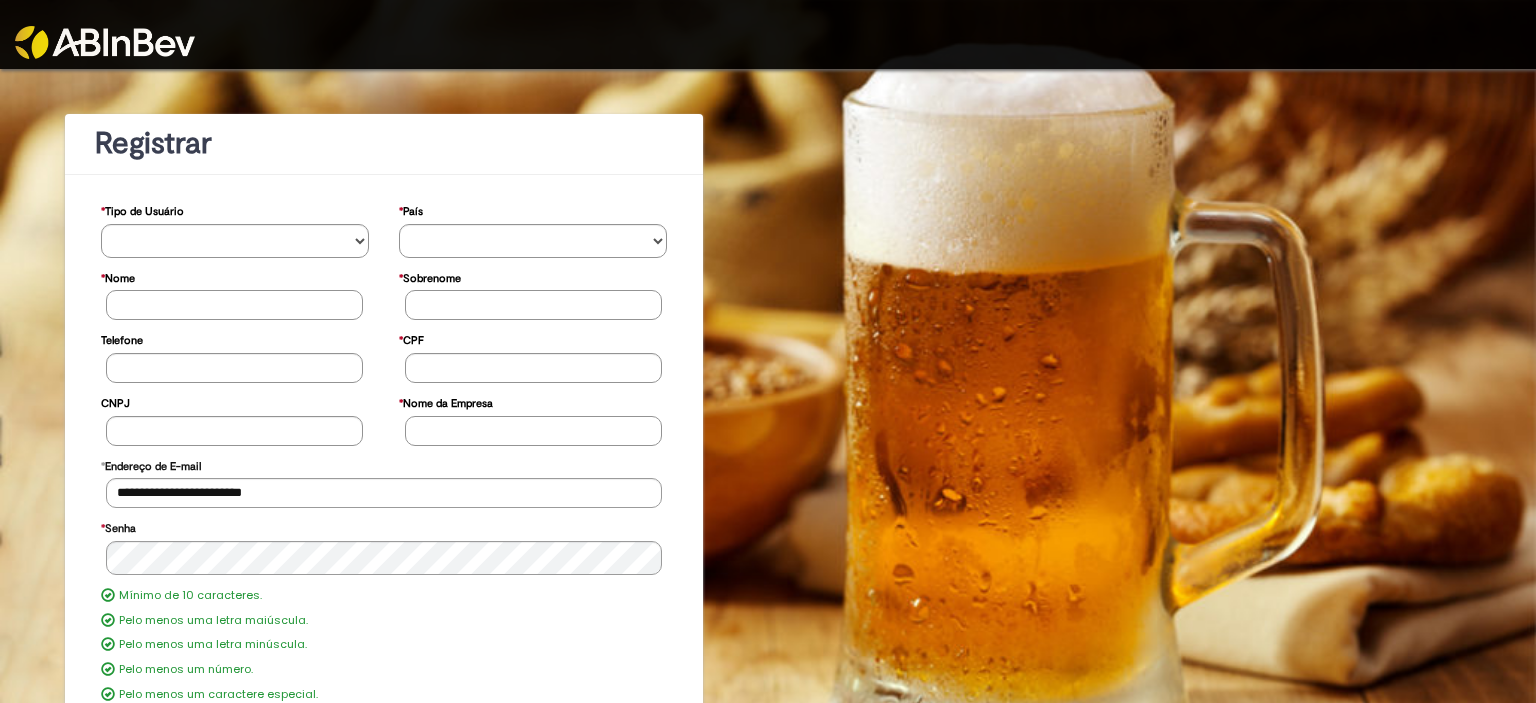 click at bounding box center [105, 42] 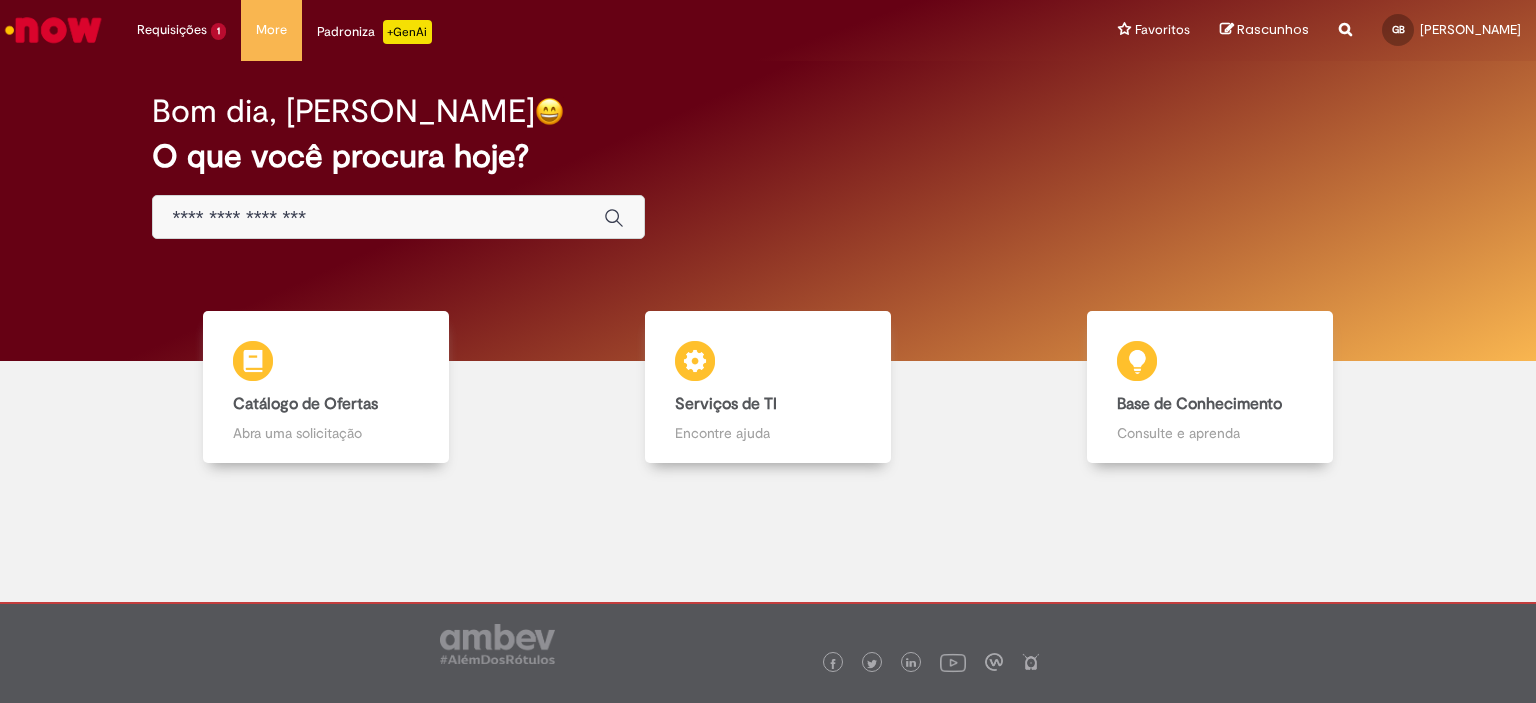 scroll, scrollTop: 0, scrollLeft: 0, axis: both 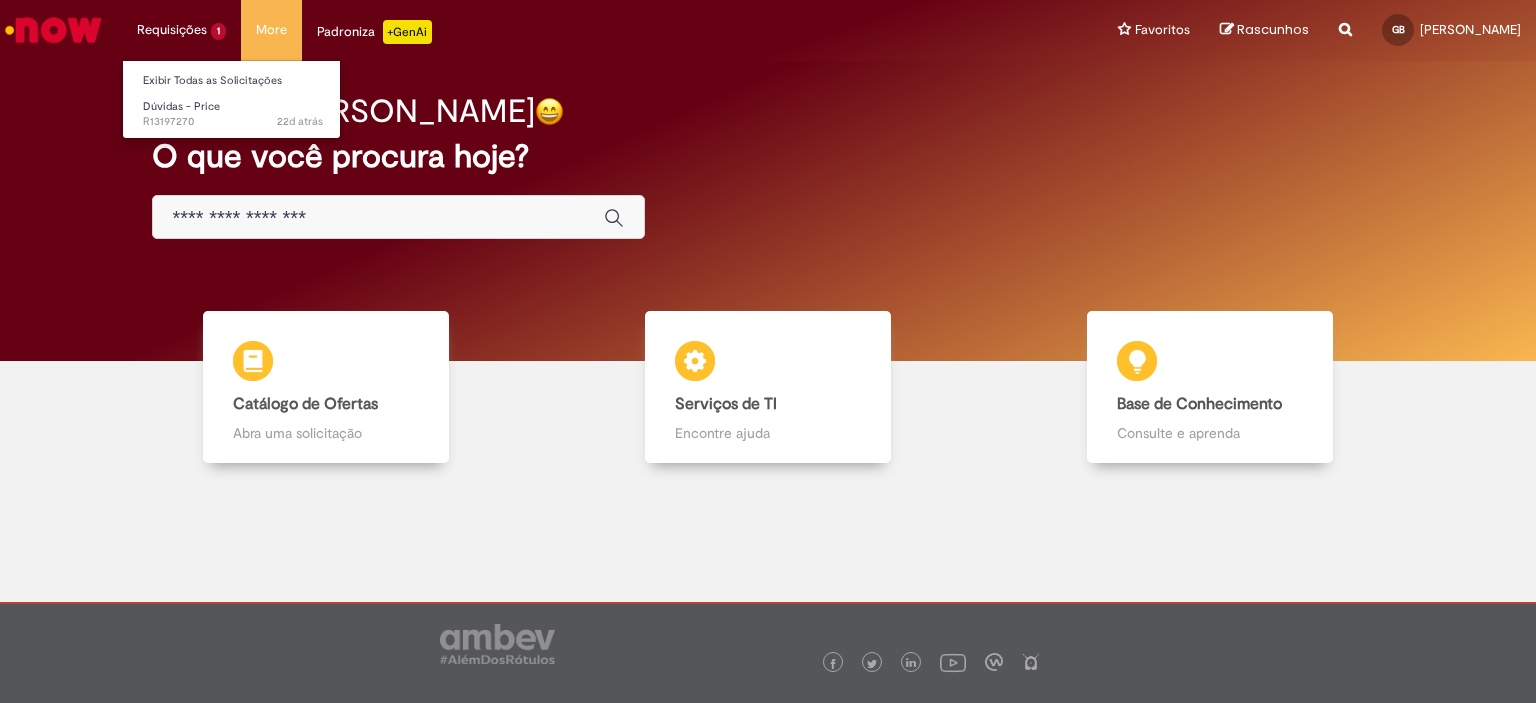 click on "Requisições   1
Exibir Todas as Solicitações
Dúvidas - Price
22d atrás 22 dias atrás  R13197270" at bounding box center (181, 30) 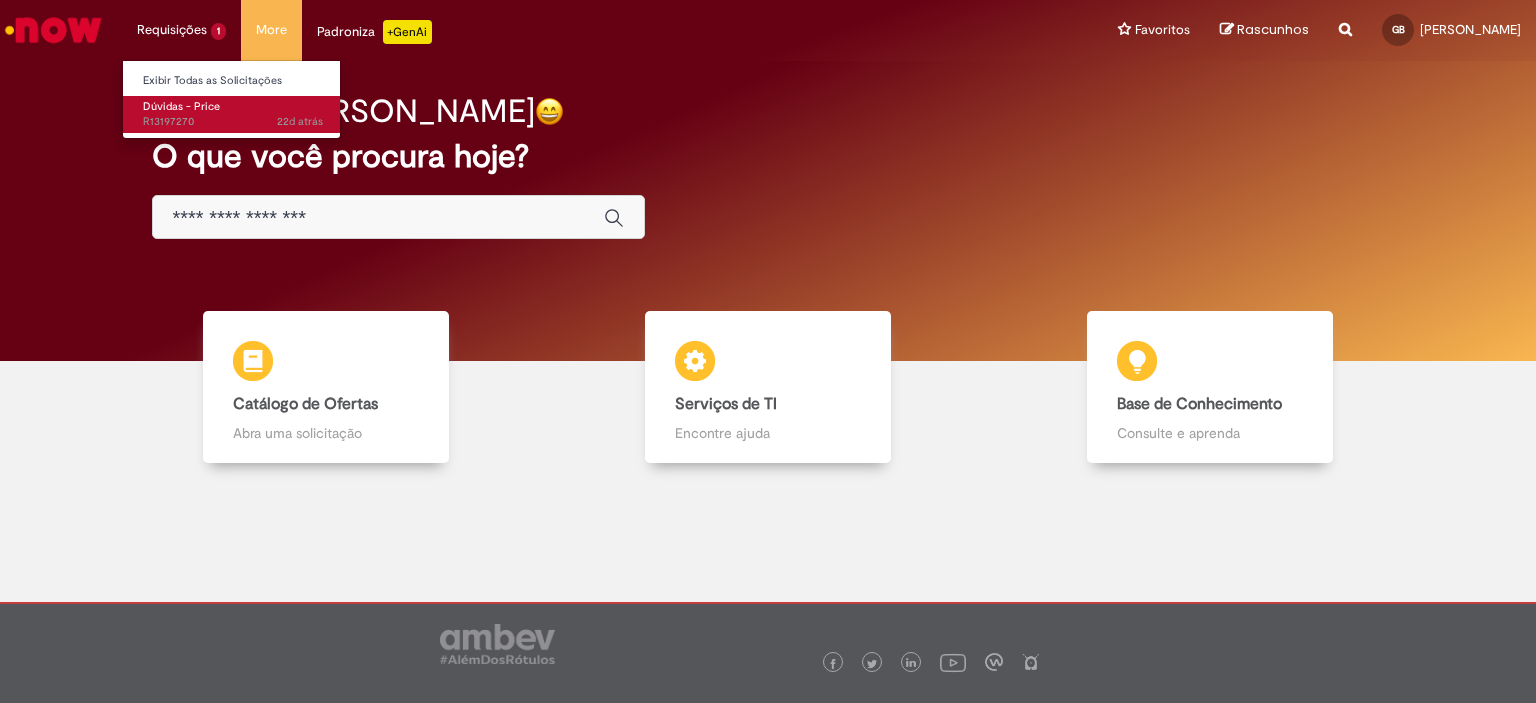 click on "Dúvidas - Price
22d atrás 22 dias atrás  R13197270" at bounding box center (233, 114) 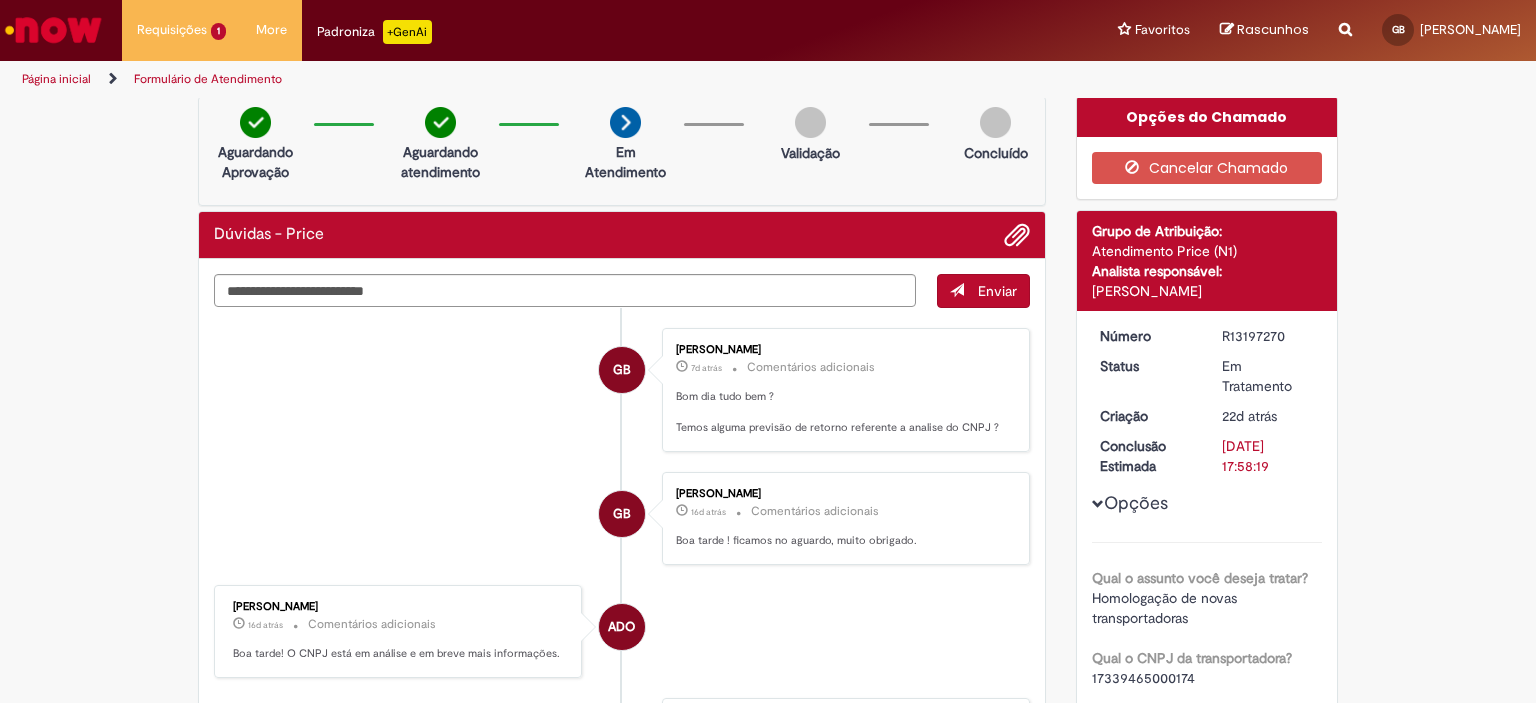 scroll, scrollTop: 0, scrollLeft: 0, axis: both 